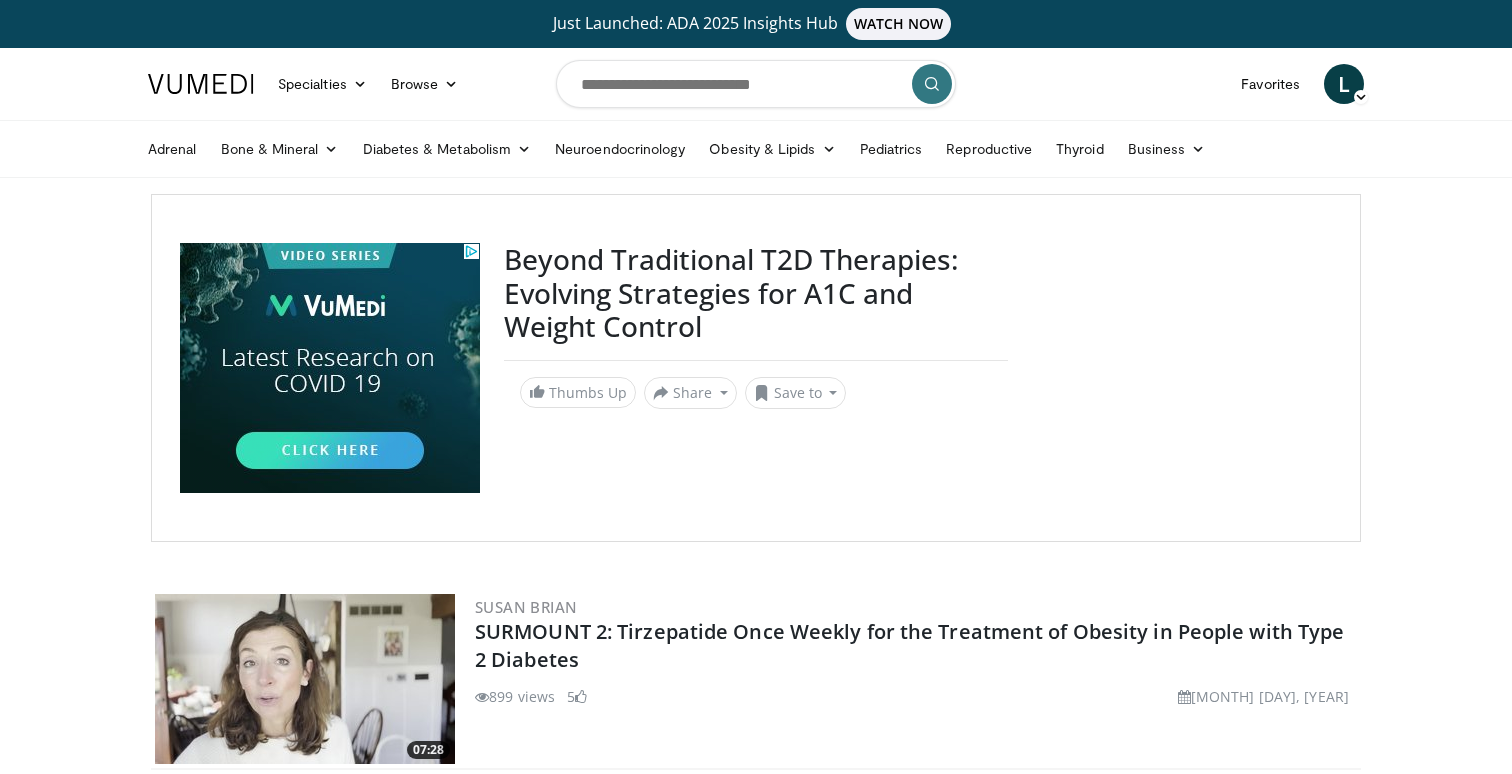 scroll, scrollTop: 0, scrollLeft: 0, axis: both 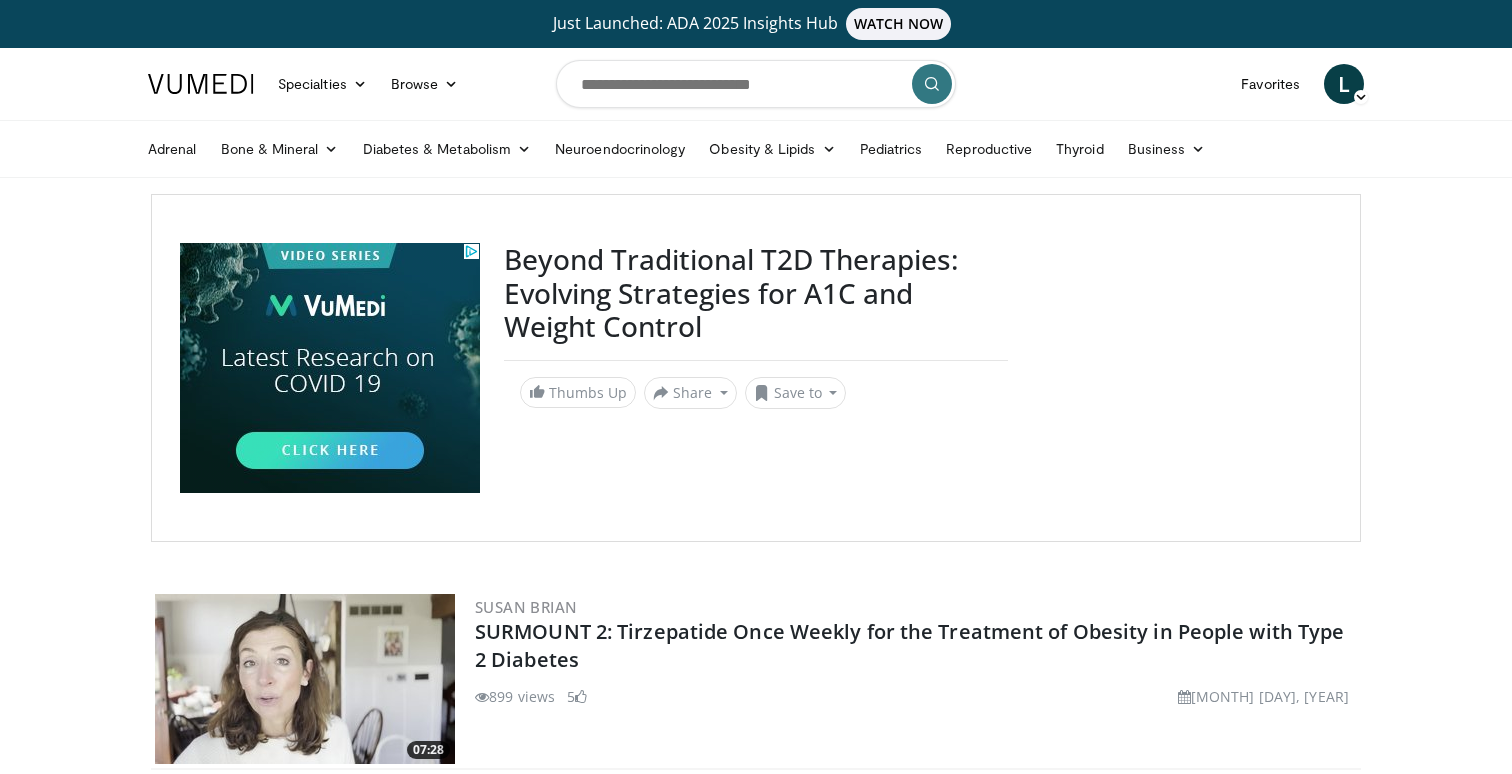 click on "SURMOUNT 2: Tirzepatide Once Weekly for the Treatment of Obesity in People with Type 2 Diabetes" at bounding box center (916, 646) 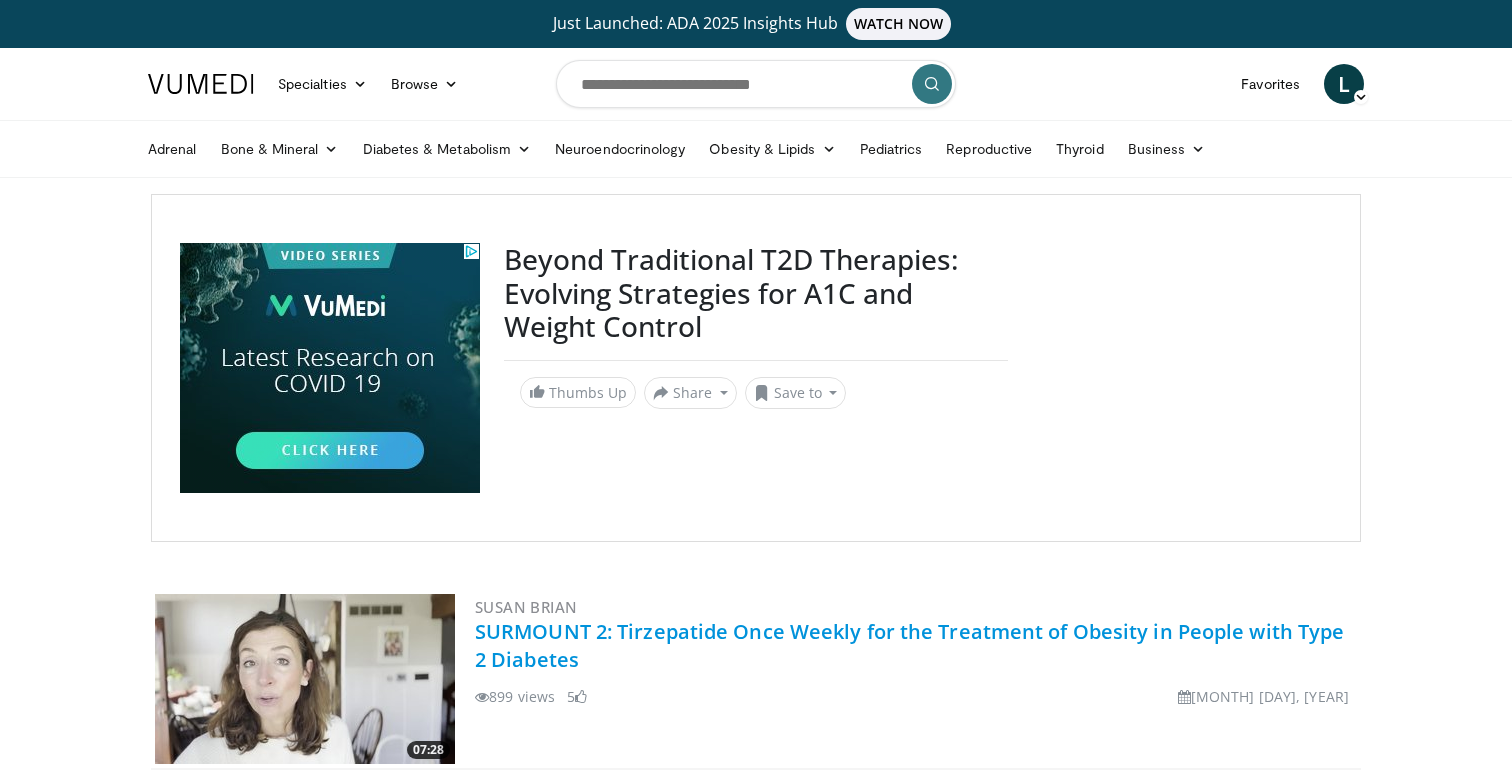 click on "SURMOUNT 2: Tirzepatide Once Weekly for the Treatment of Obesity in People with Type 2 Diabetes" at bounding box center (909, 645) 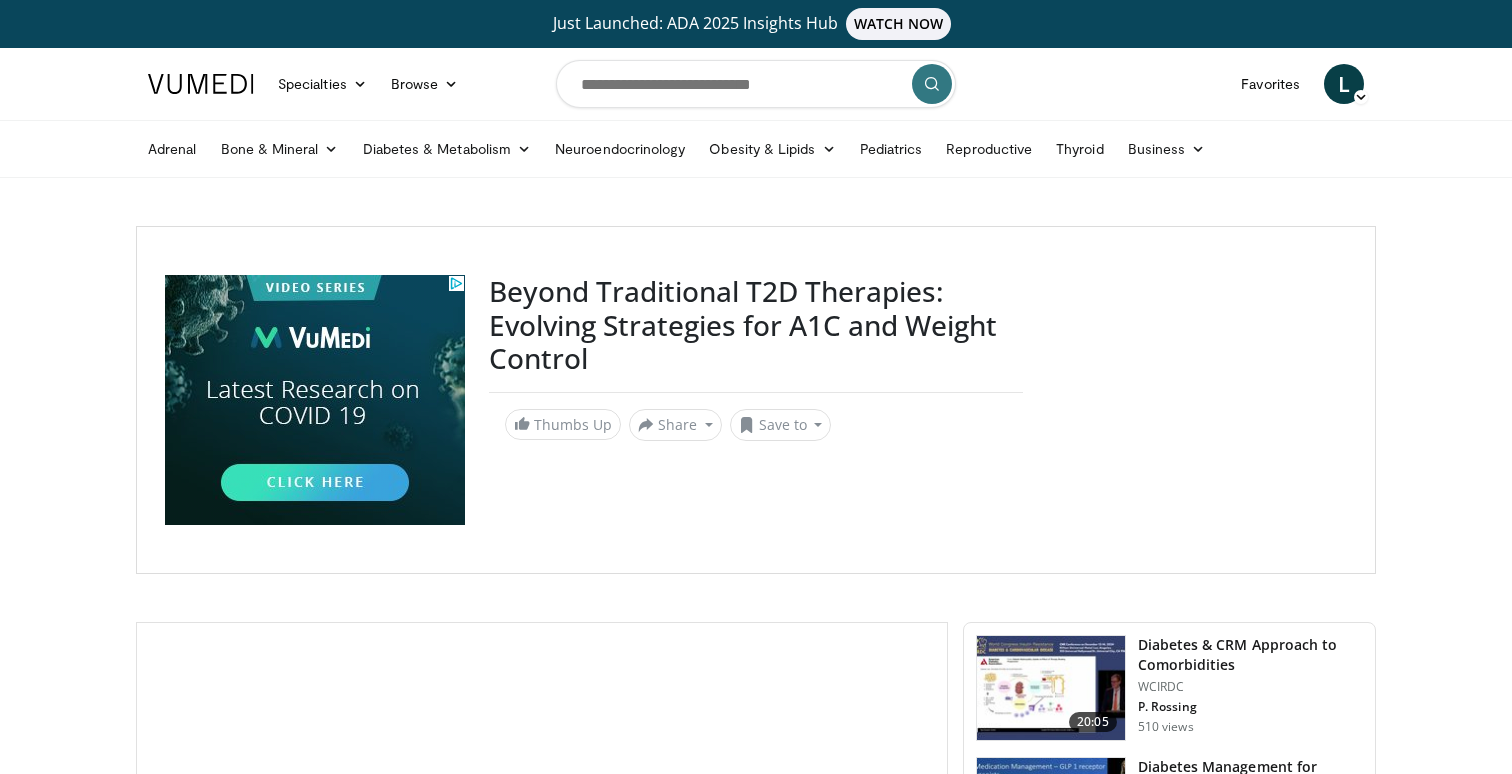scroll, scrollTop: 0, scrollLeft: 0, axis: both 